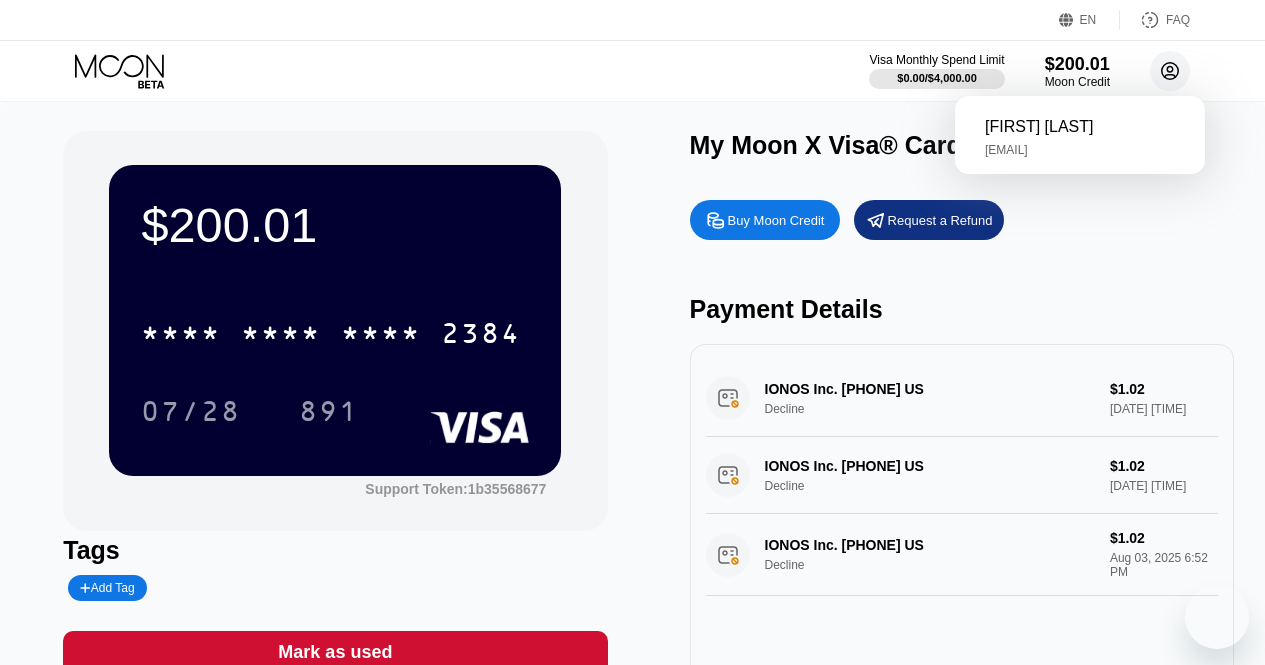 scroll, scrollTop: 0, scrollLeft: 0, axis: both 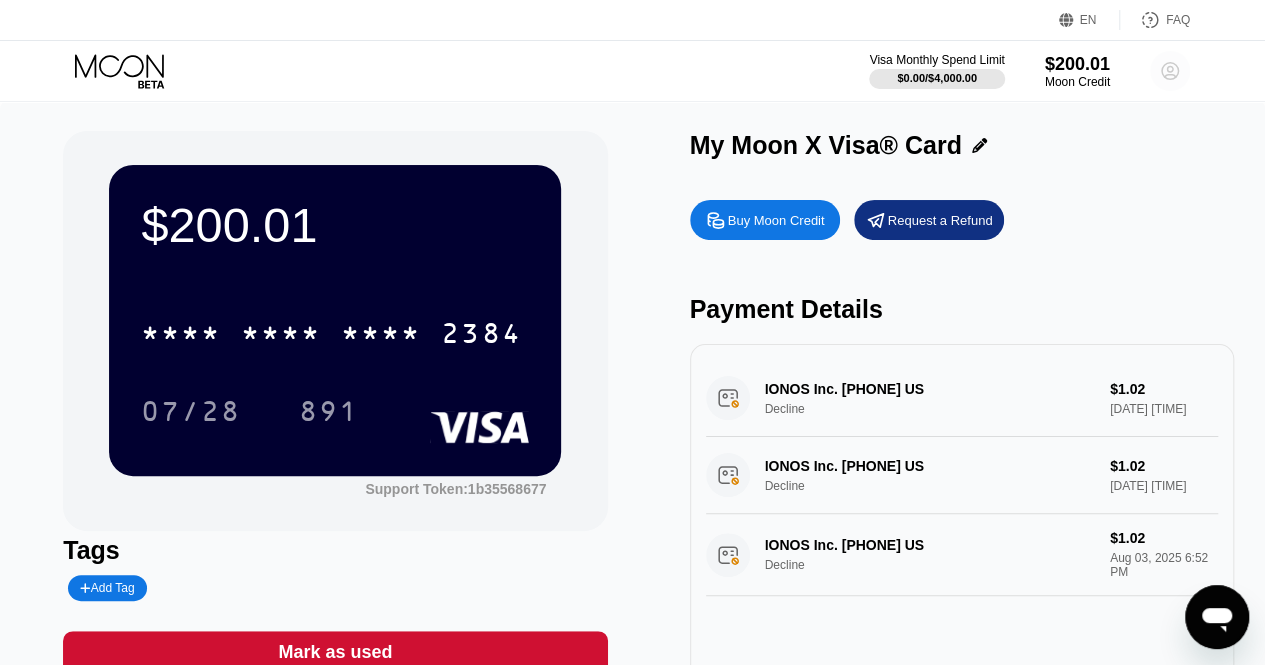 click 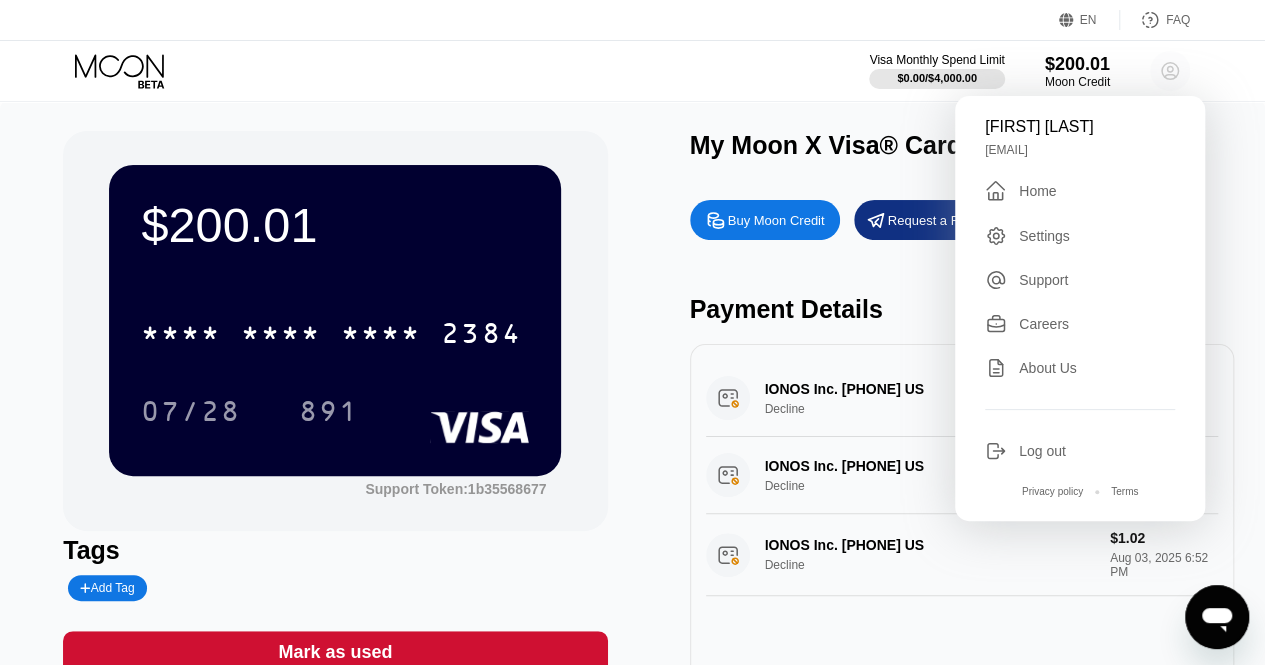 click 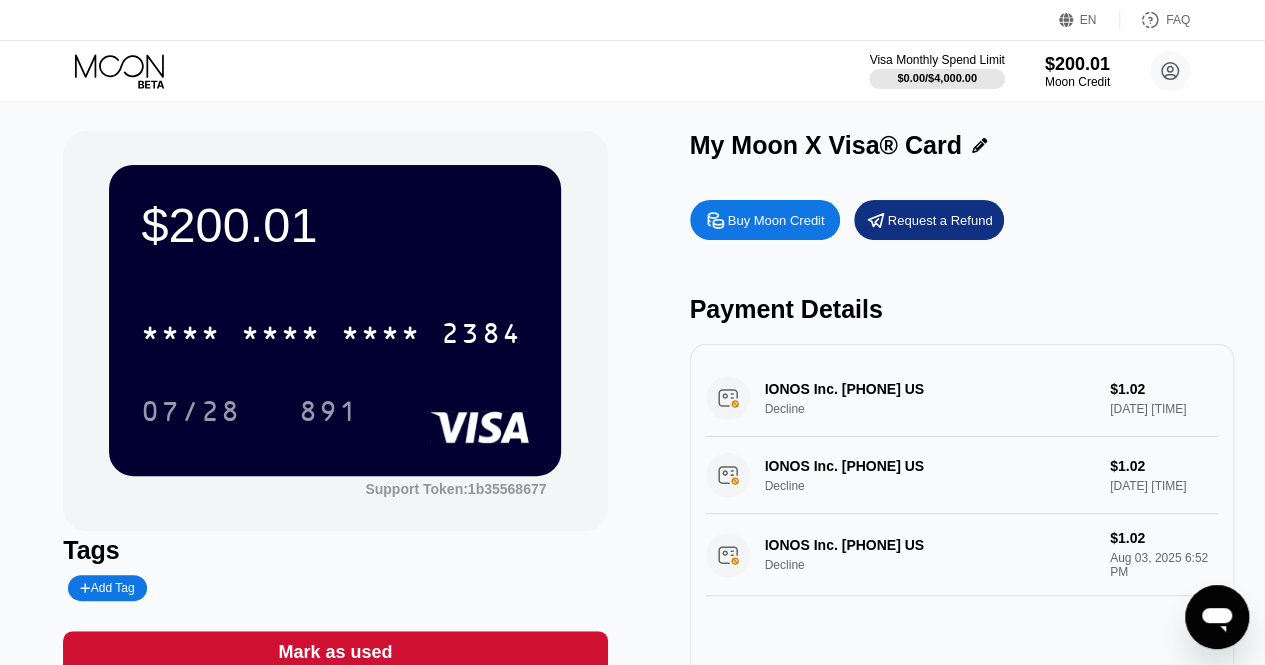 click at bounding box center [1217, 617] 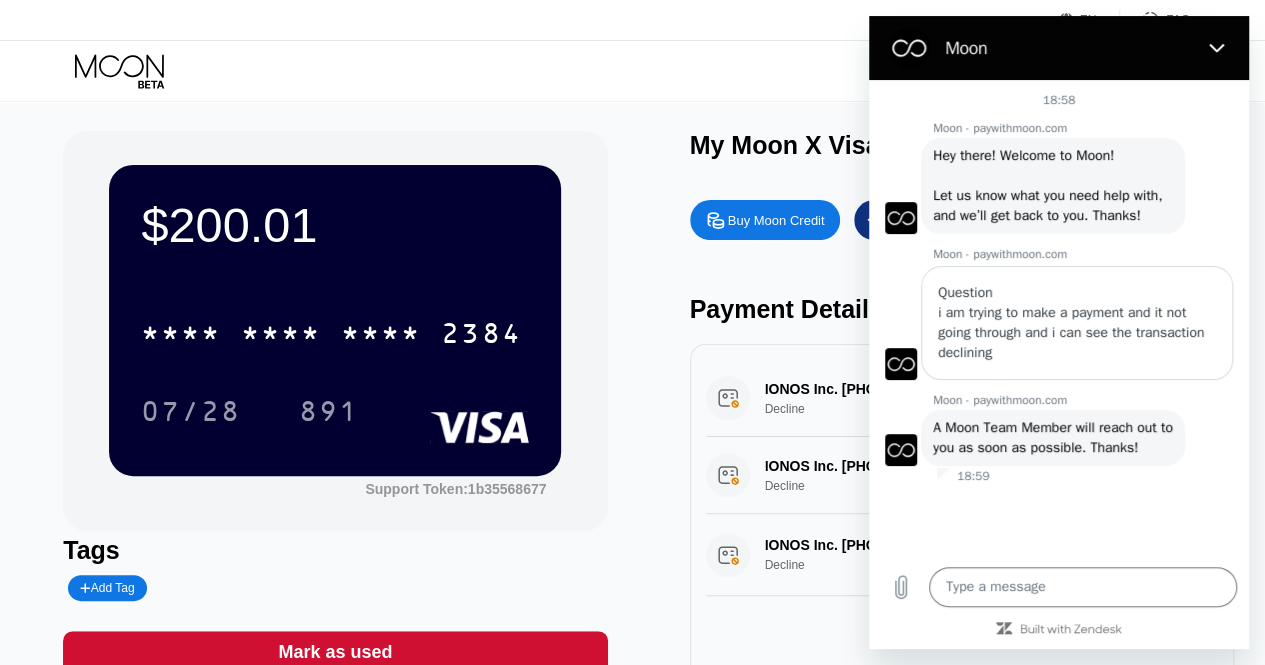 click on "$200.01 * * * * * * * * * * * * [CARD NUMBER] 07/28 [CARD NUMBER] Support Token:  1b35568677 Tags  Add Tag Mark as used My Moon X Visa® Card Buy Moon Credit Request a Refund Payment Details IONOS Inc.               [PHONE]  US Decline $1.02 [DATE] [TIME] IONOS Inc.               [PHONE]  US Decline $1.02 [DATE] [TIME] IONOS Inc.               [PHONE]  US Decline $1.02 [DATE] [TIME]" at bounding box center [632, 412] 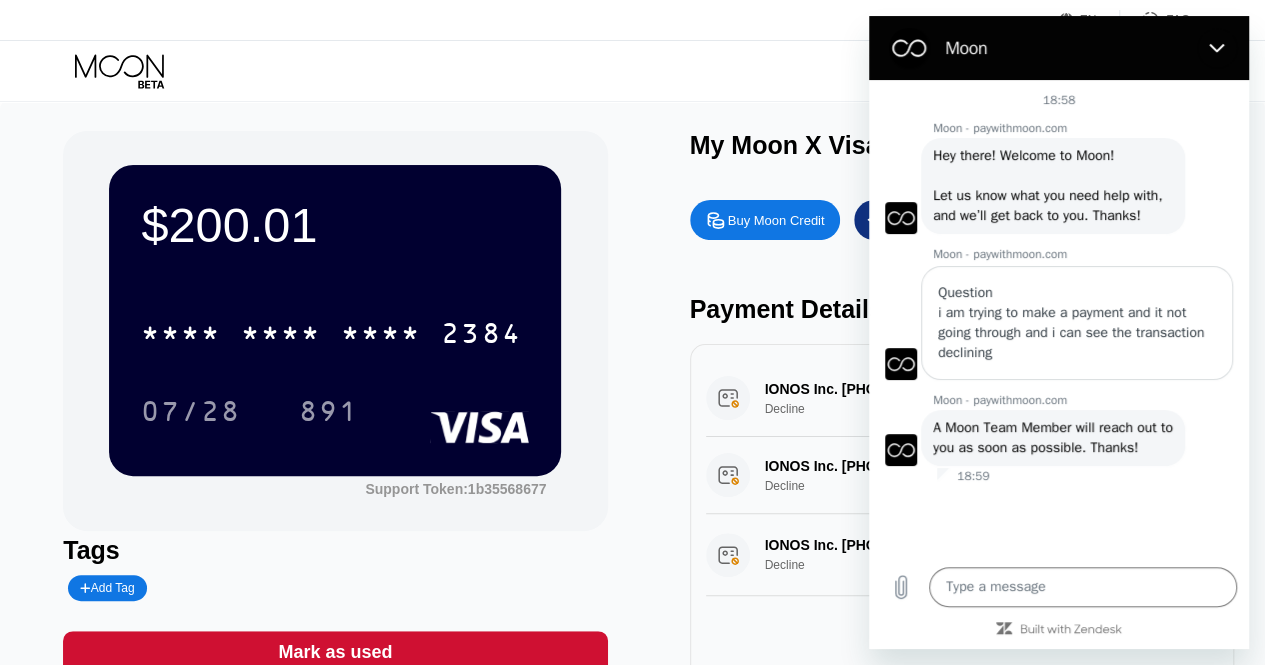 click 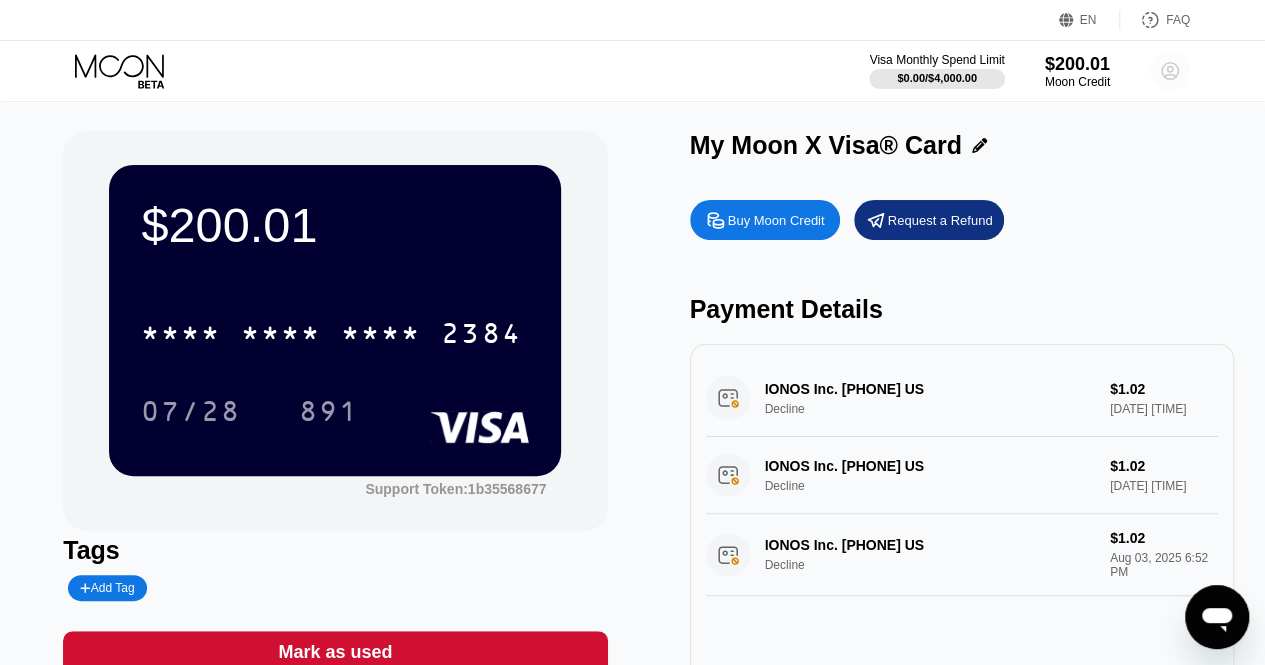 click 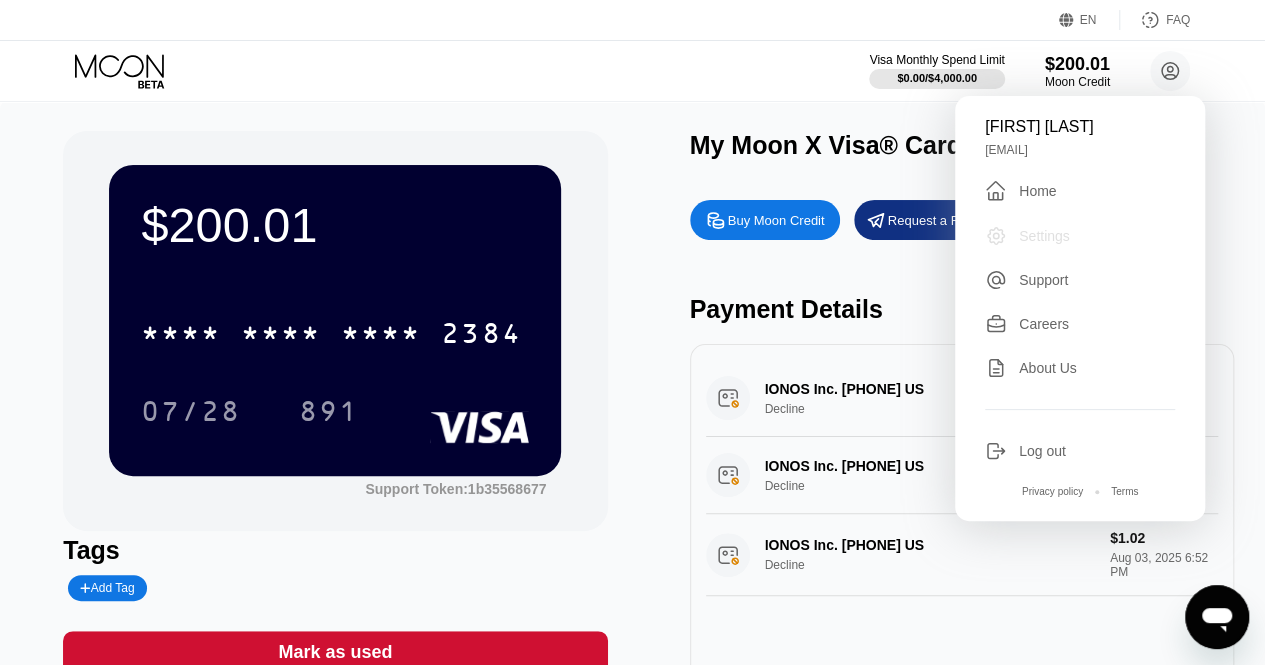 click on "Settings" at bounding box center [1080, 236] 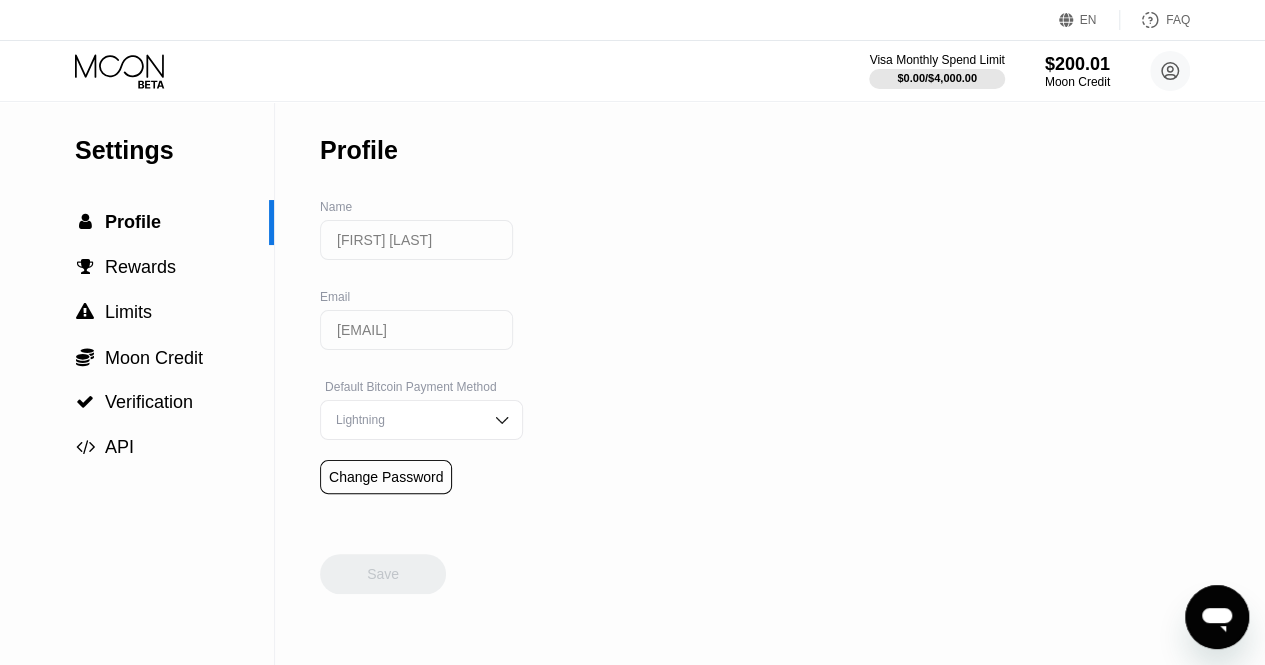 click on "Change Password" at bounding box center [386, 477] 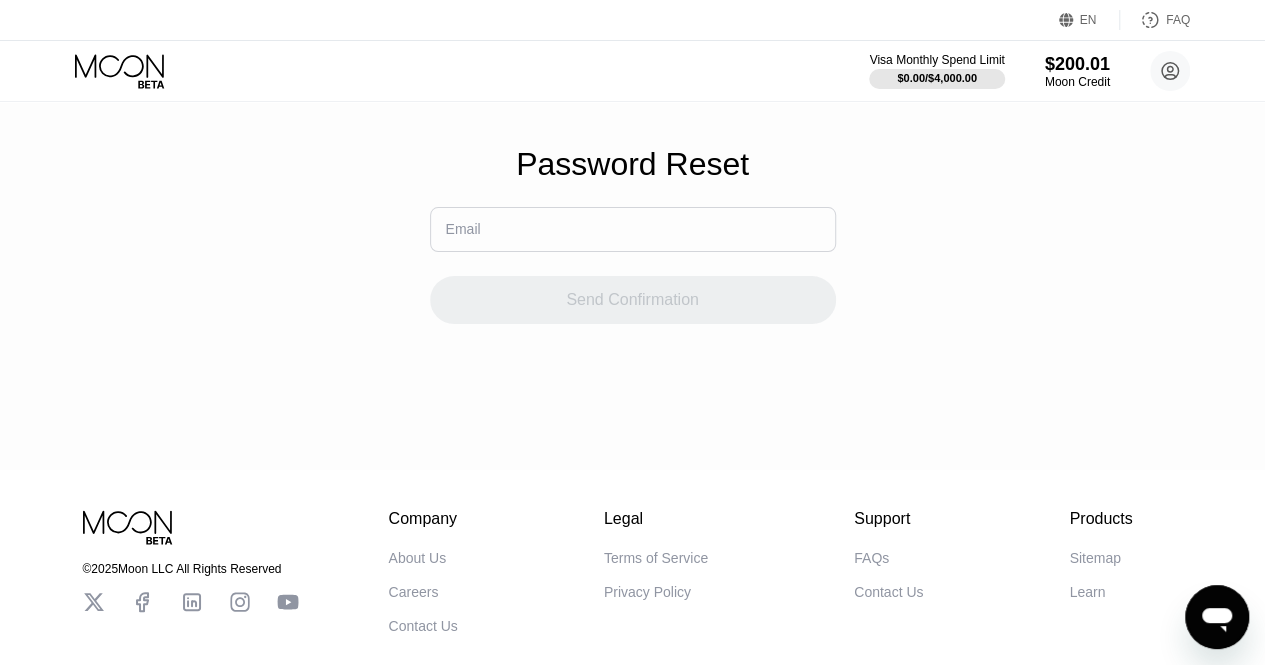 click on "Send Confirmation" at bounding box center [633, 288] 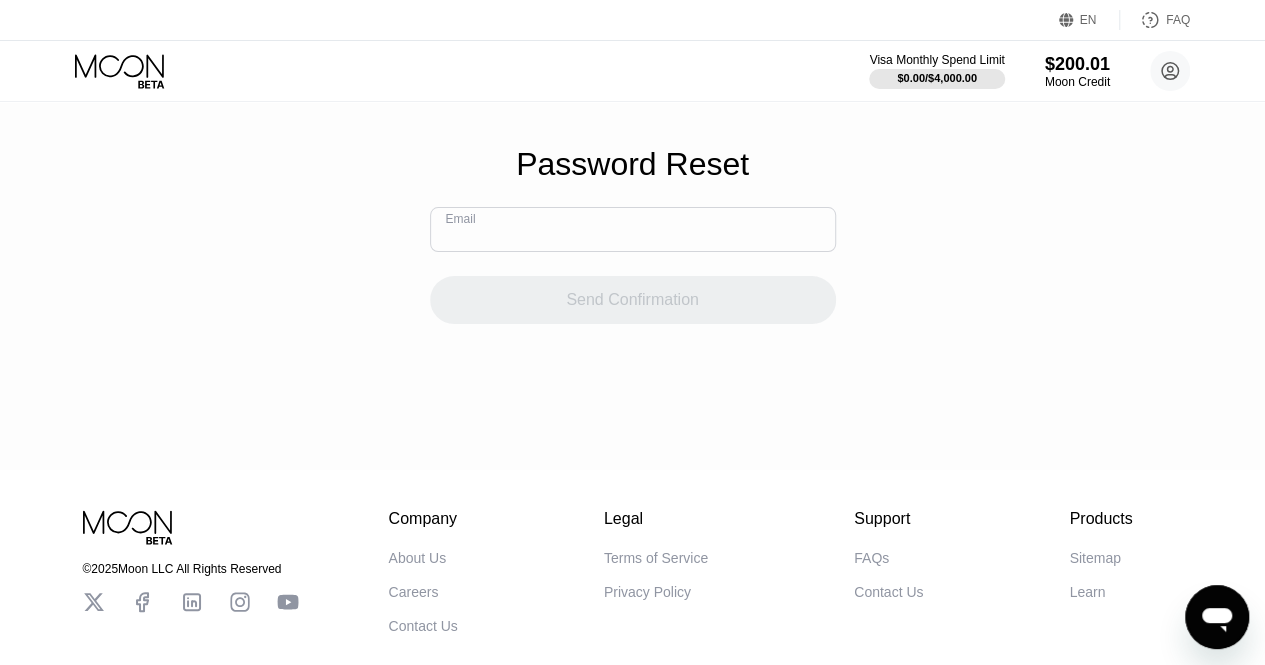 paste on "[EMAIL]" 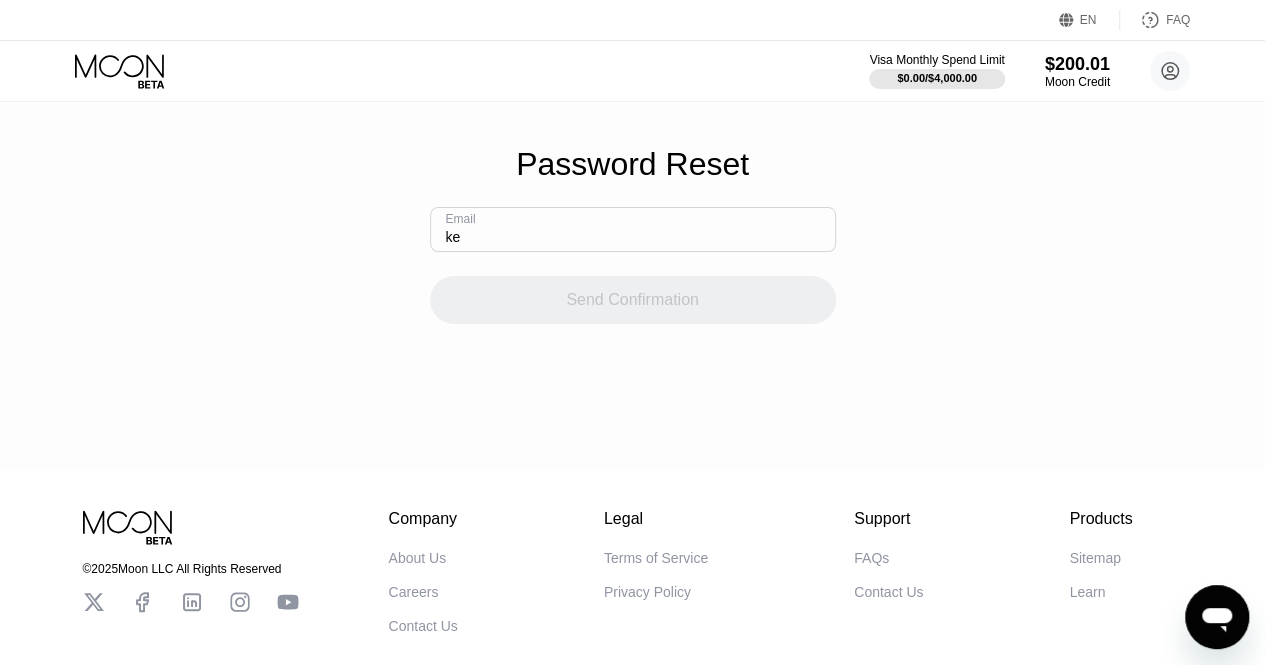 type on "k" 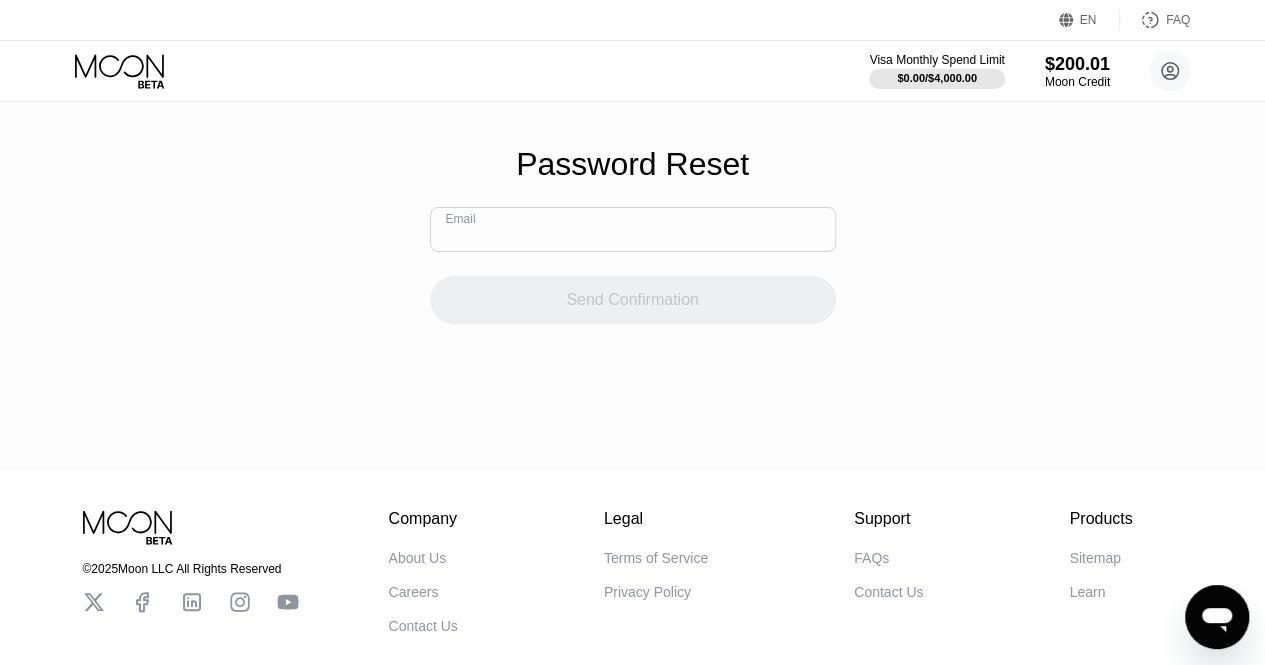 click at bounding box center (633, 229) 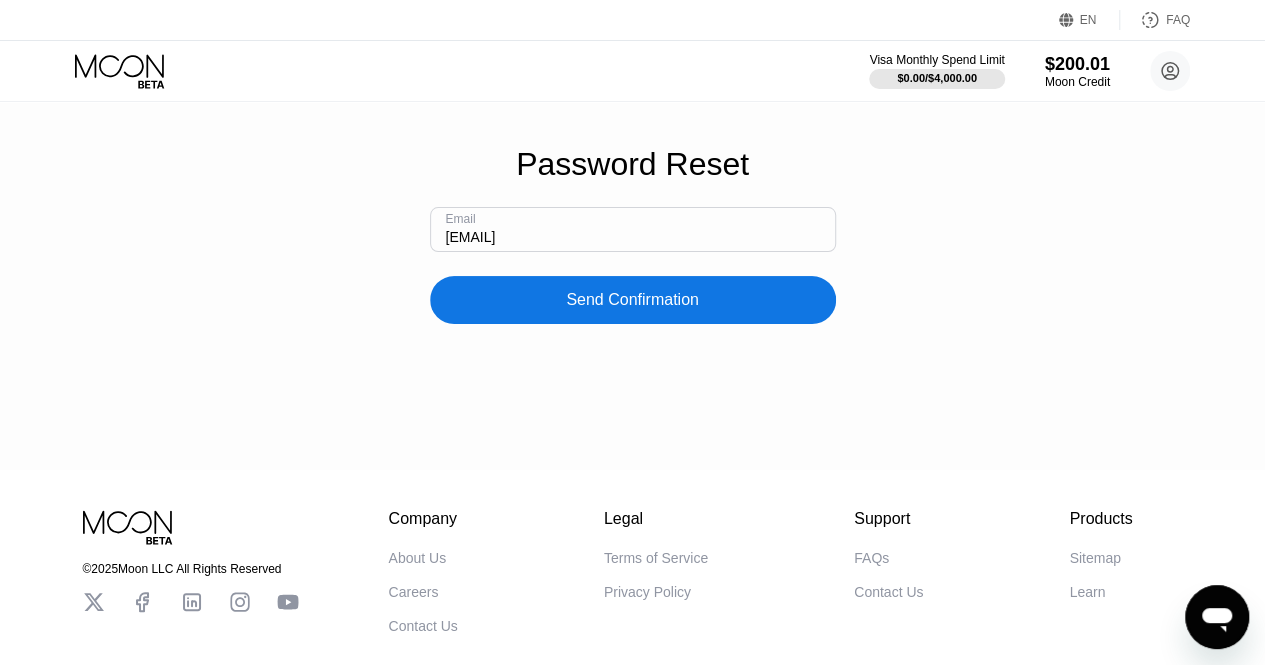 type on "[EMAIL]" 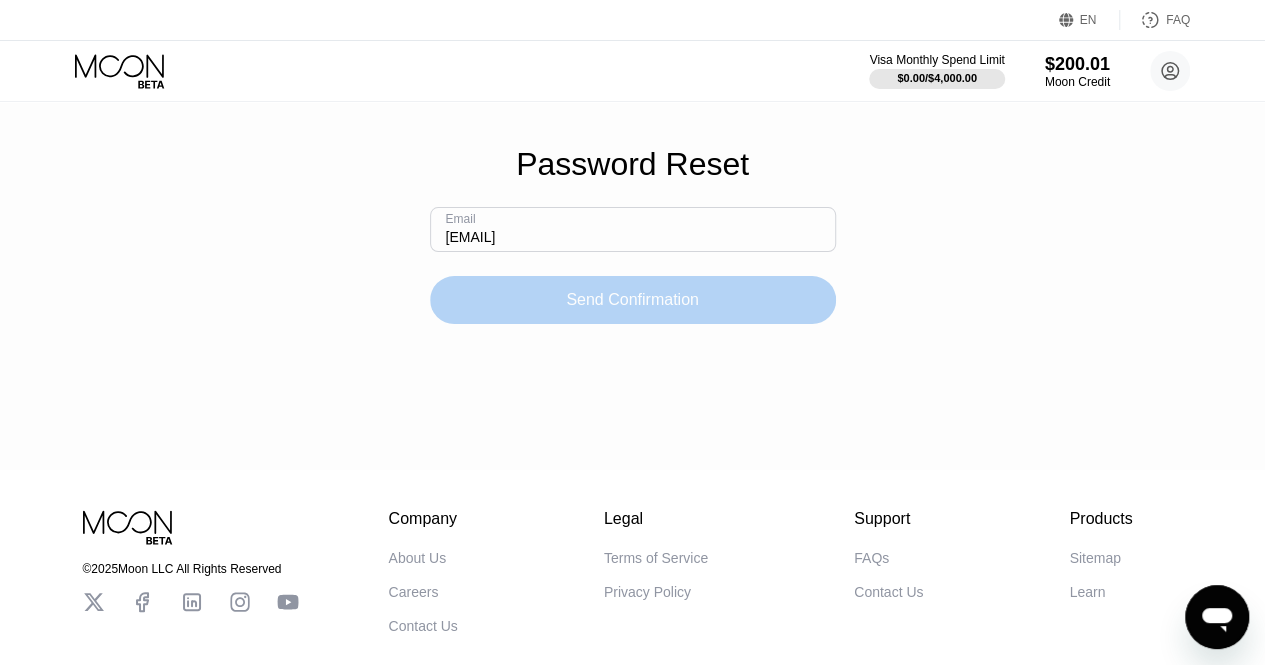 click on "Send Confirmation" at bounding box center (633, 300) 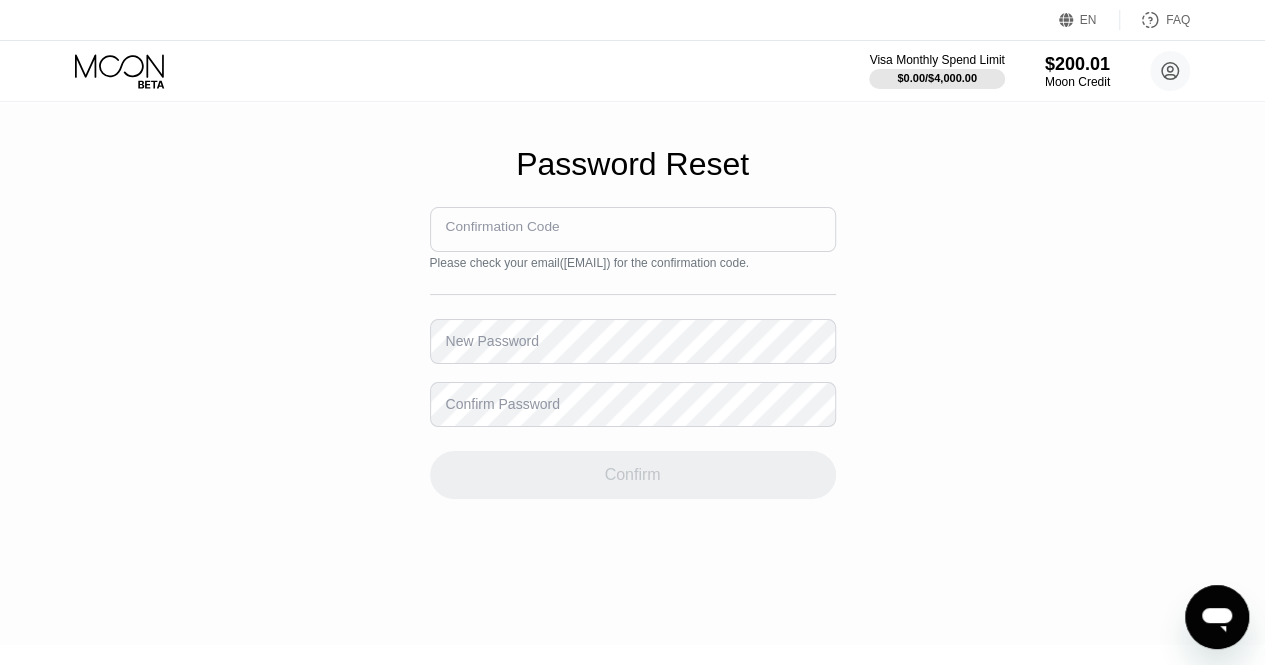 click at bounding box center [633, 229] 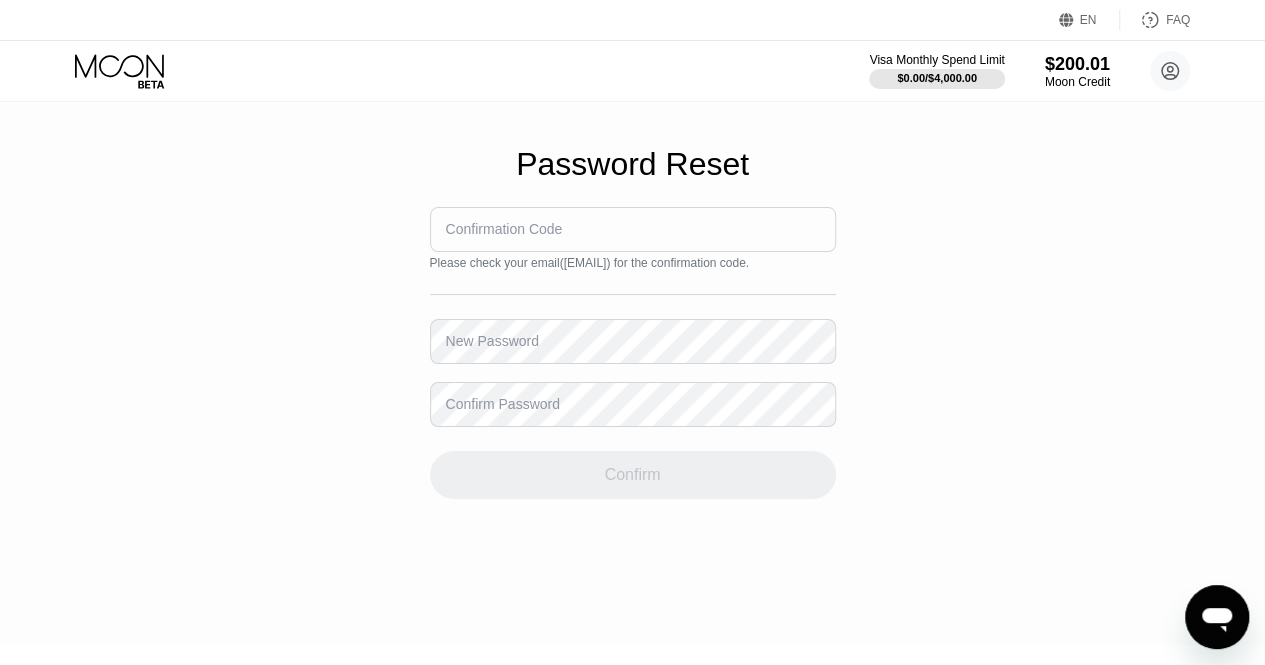 click on "Confirmation Code" at bounding box center [504, 229] 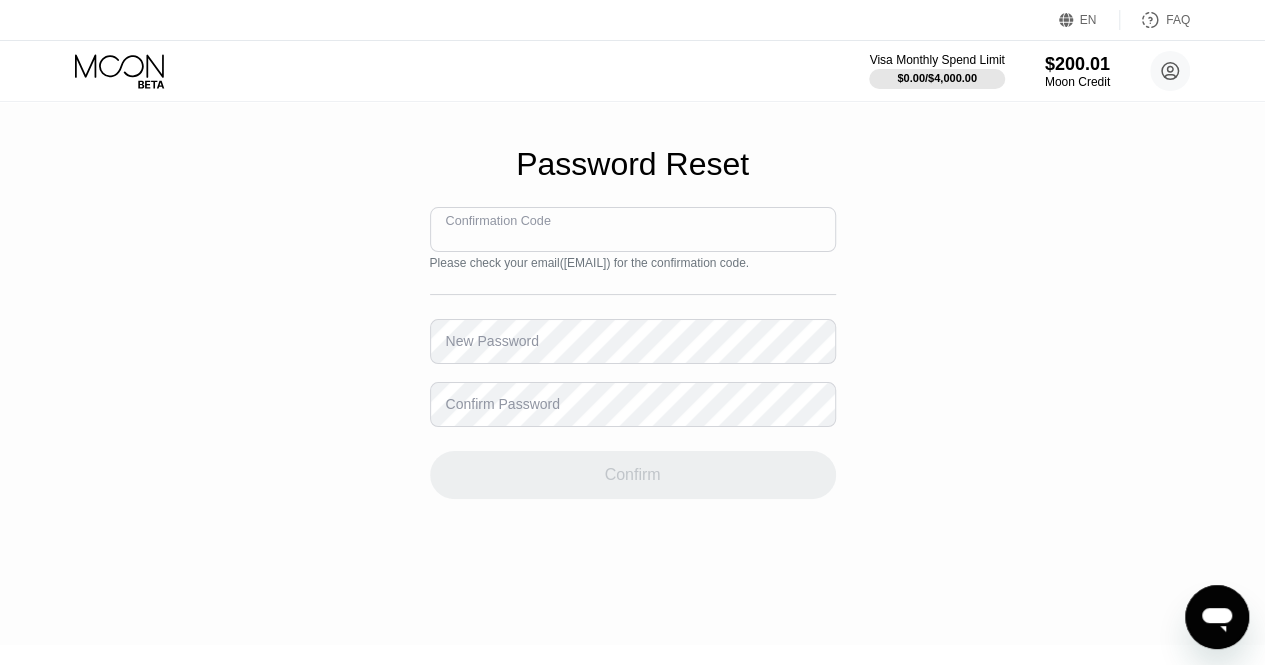 click at bounding box center [633, 229] 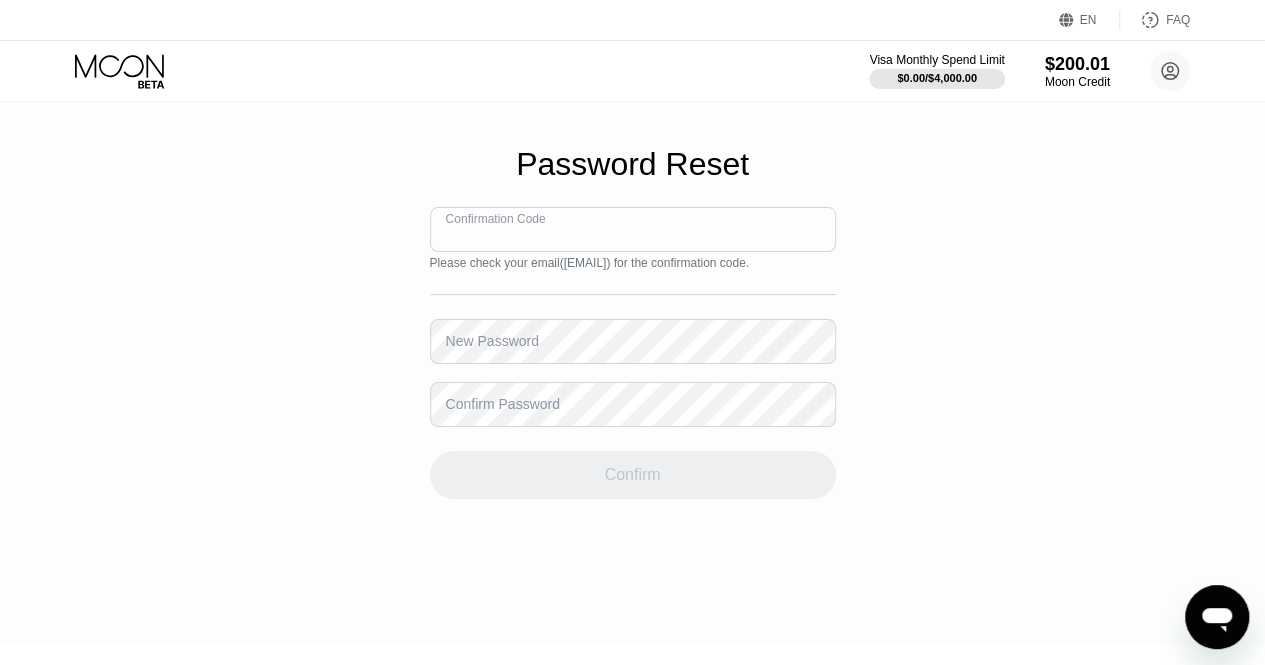 paste on "745415" 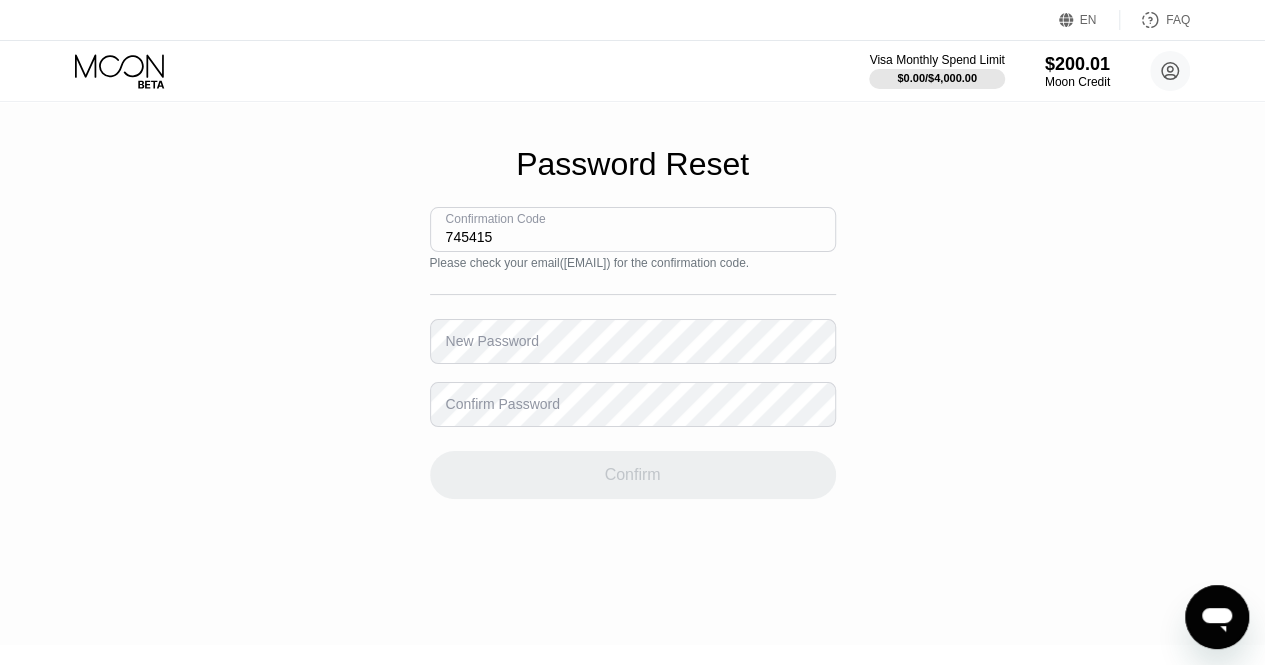 type on "745415" 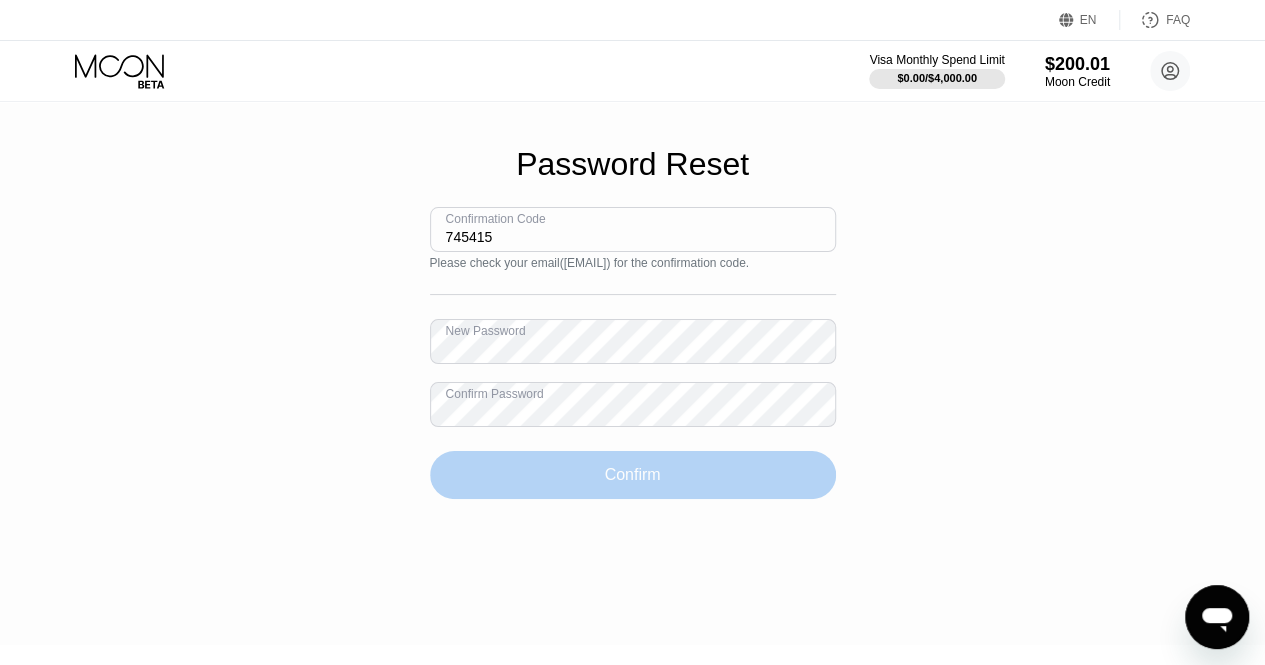 click on "Confirm" at bounding box center (633, 475) 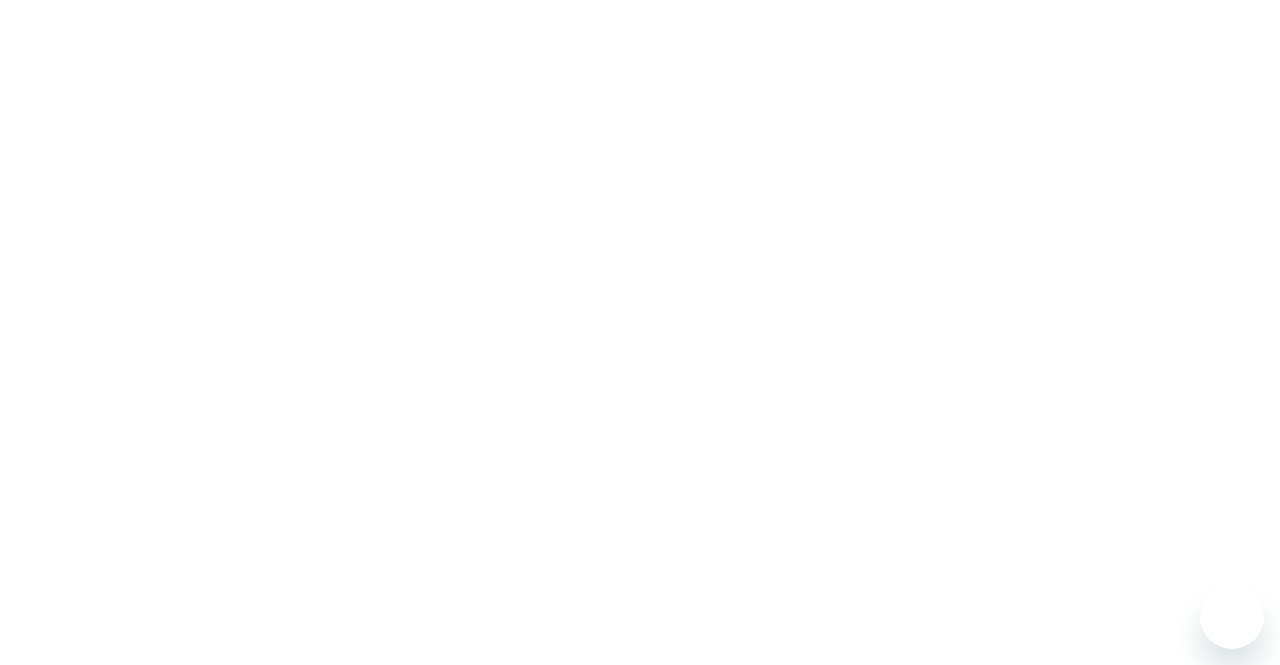 scroll, scrollTop: 0, scrollLeft: 0, axis: both 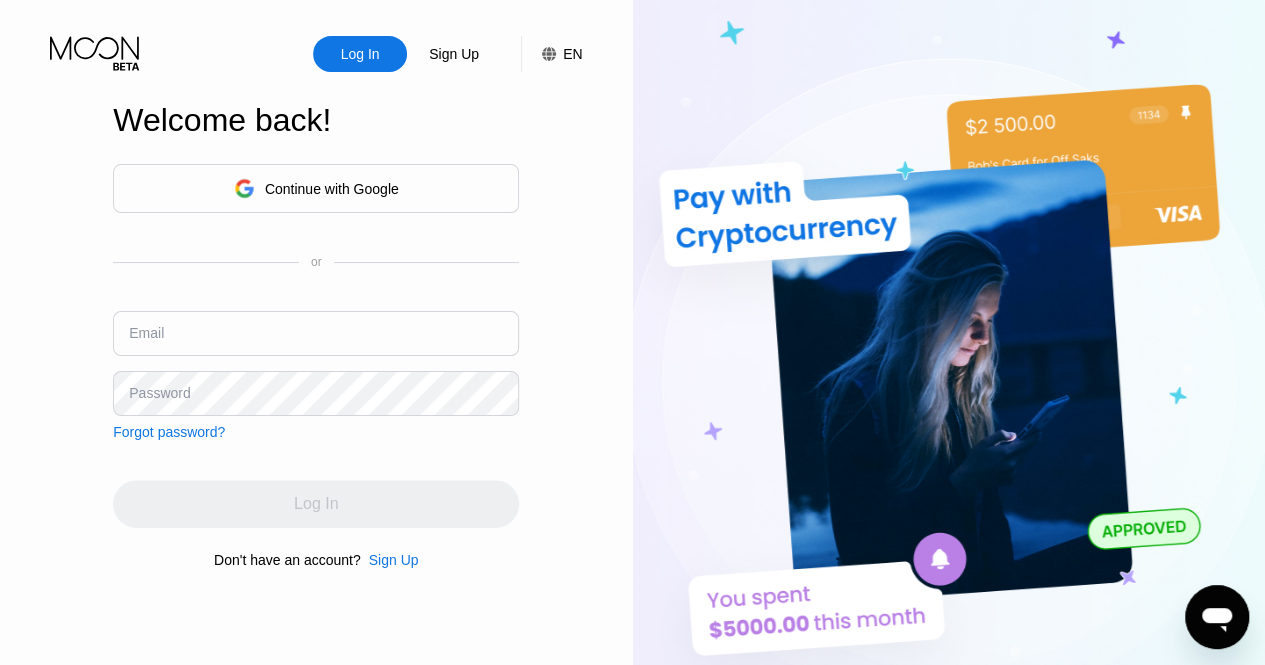 type on "[EMAIL]" 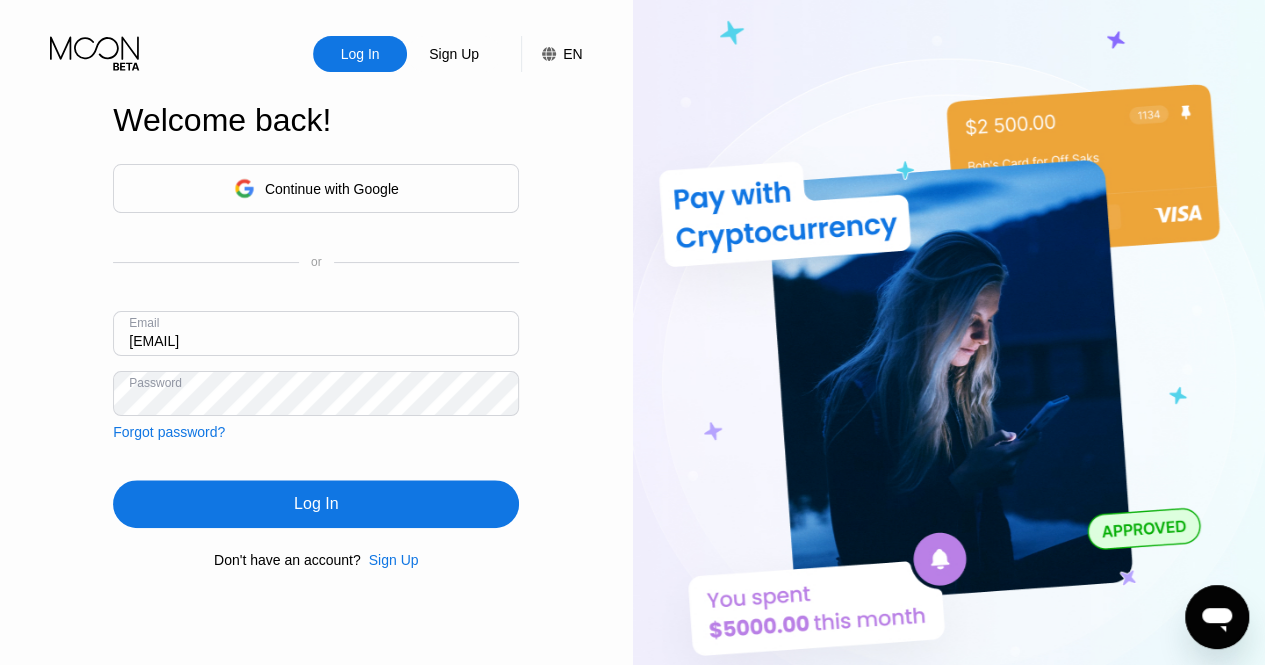 click on "Continue with Google or Email [EMAIL] Password Forgot password?" at bounding box center [316, 302] 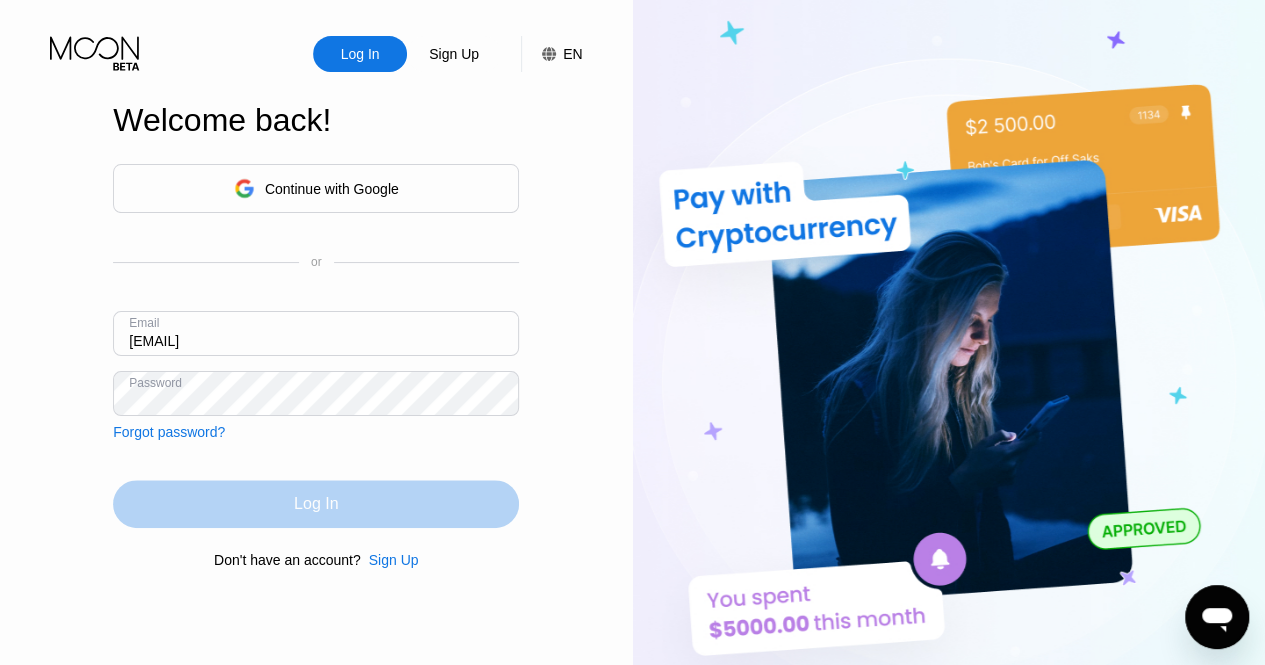 click on "Log In" at bounding box center (316, 504) 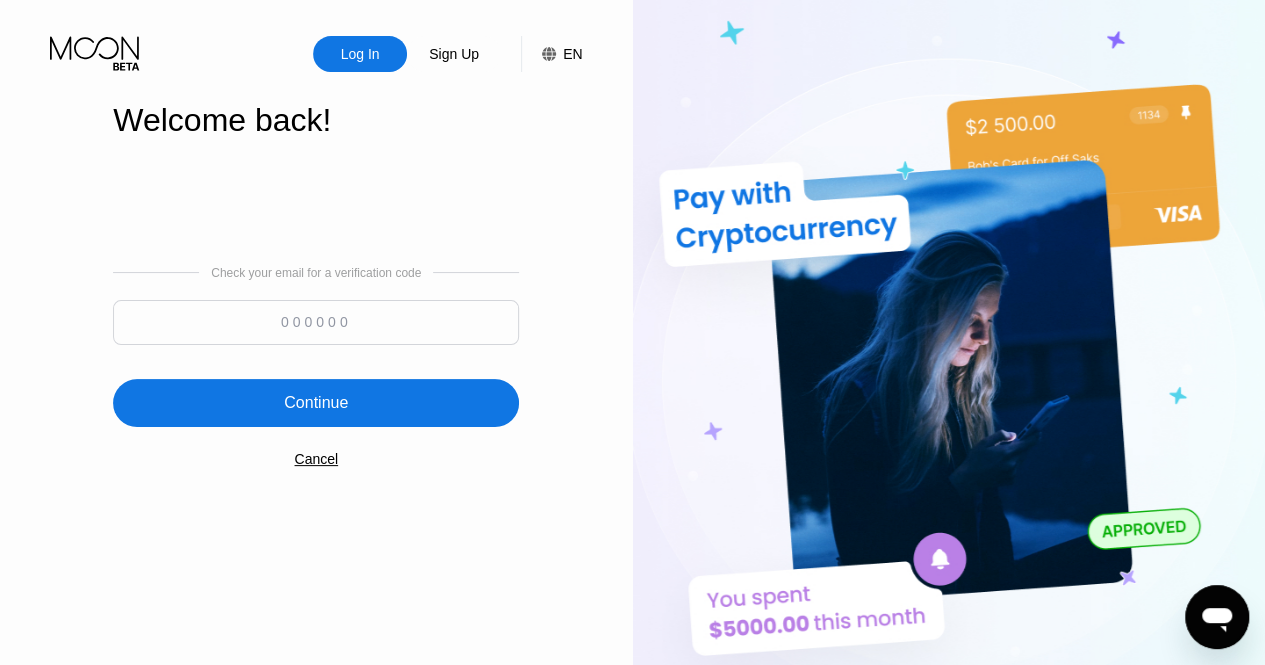 click at bounding box center (316, 322) 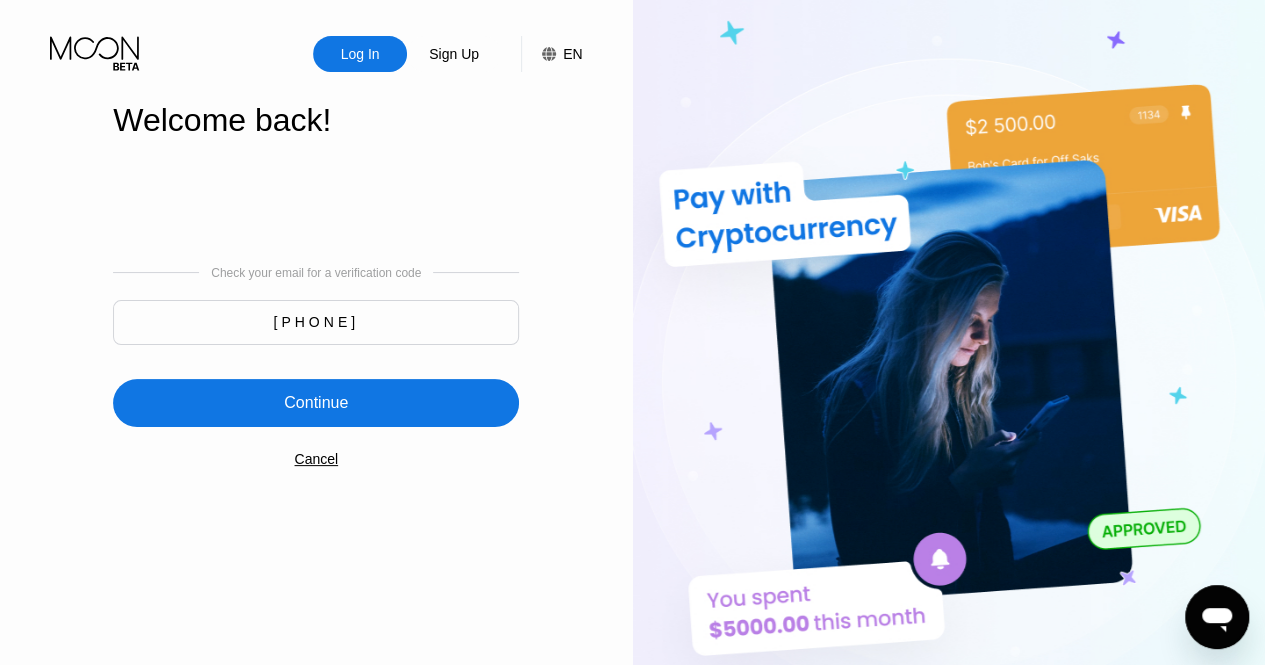 type on "[PHONE]" 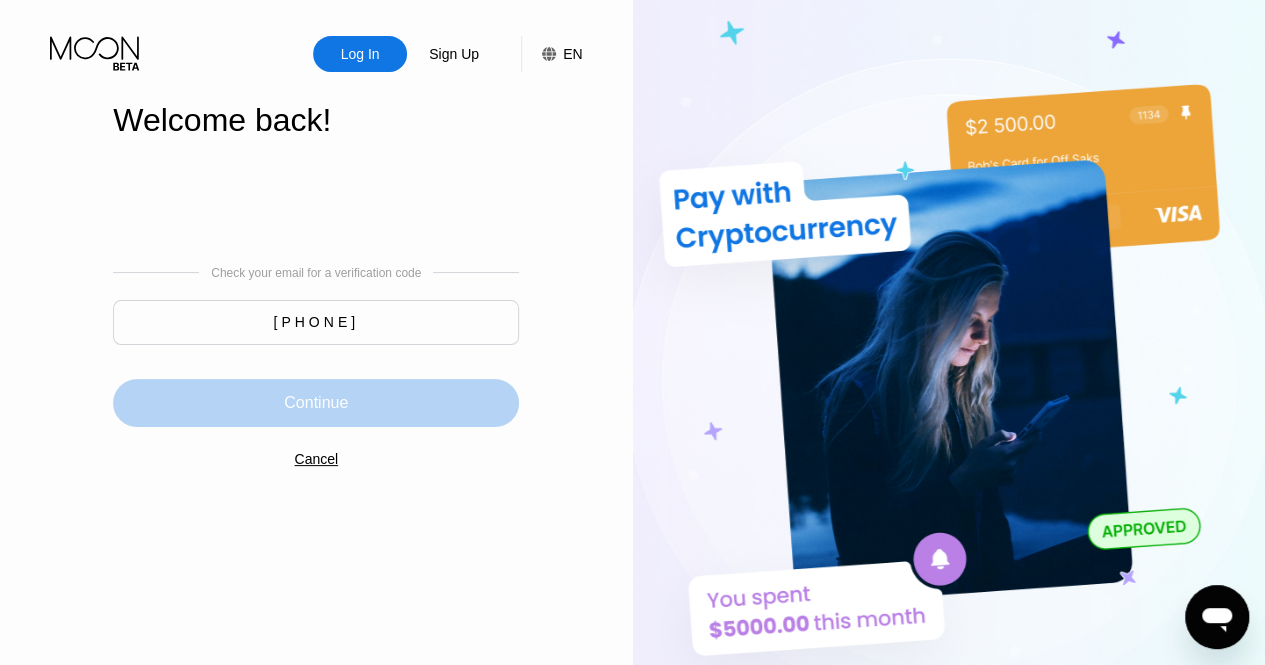 click on "Continue" at bounding box center (316, 403) 